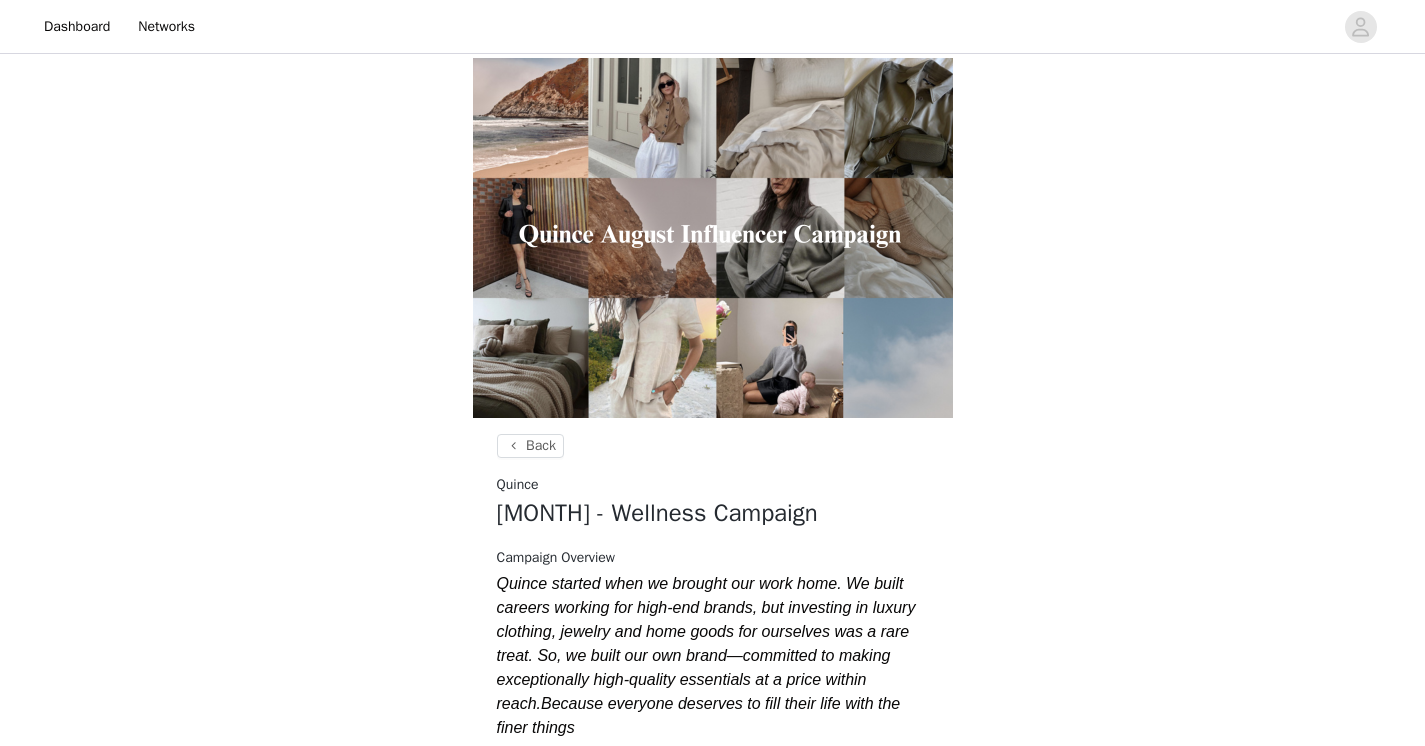 scroll, scrollTop: 1032, scrollLeft: 0, axis: vertical 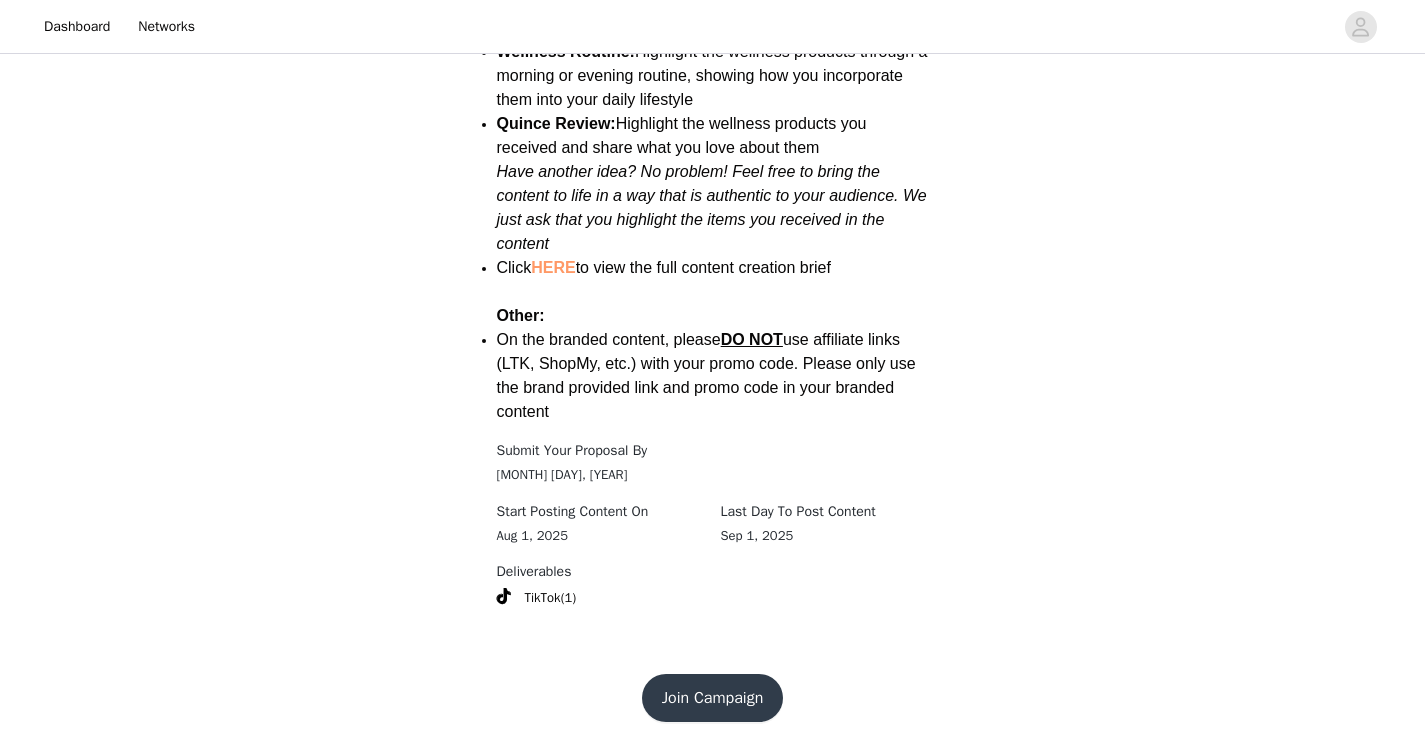 click on "Join Campaign" at bounding box center [713, 698] 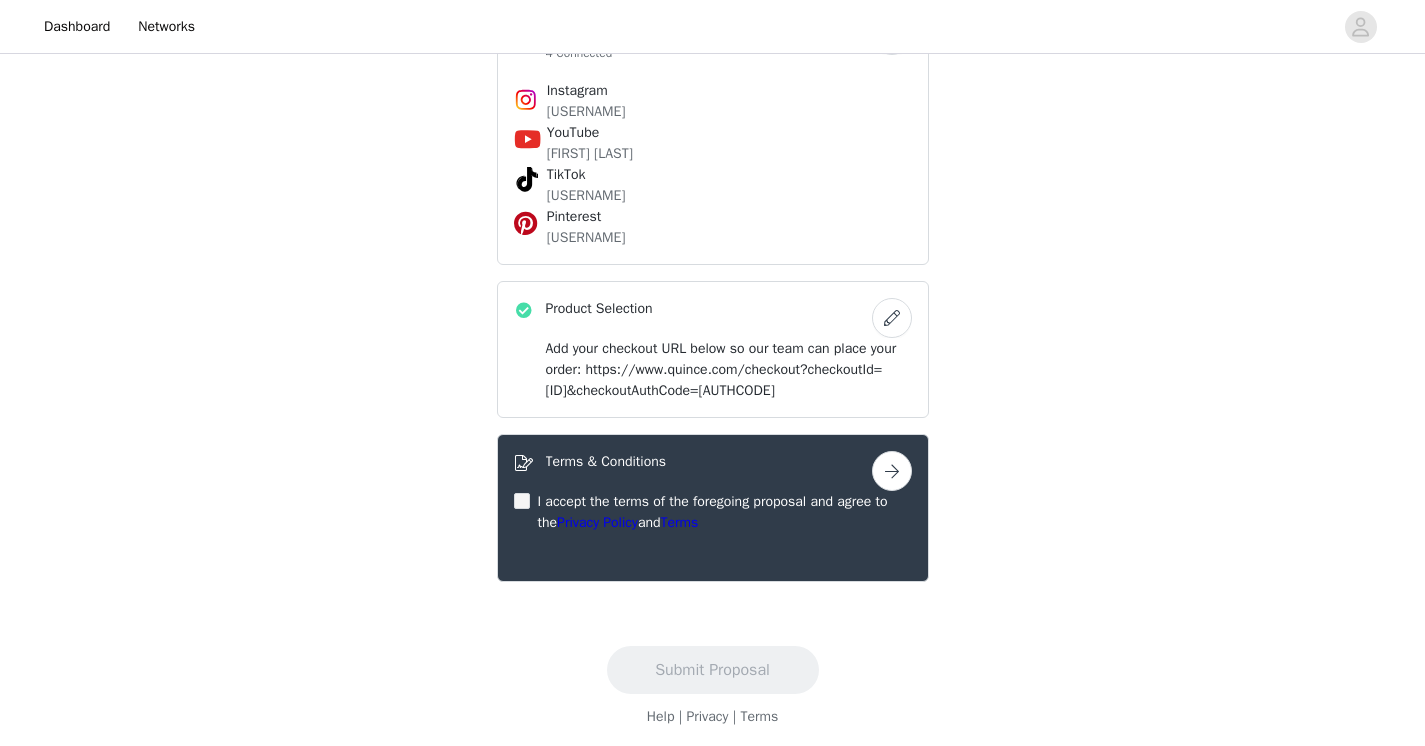 scroll, scrollTop: 603, scrollLeft: 0, axis: vertical 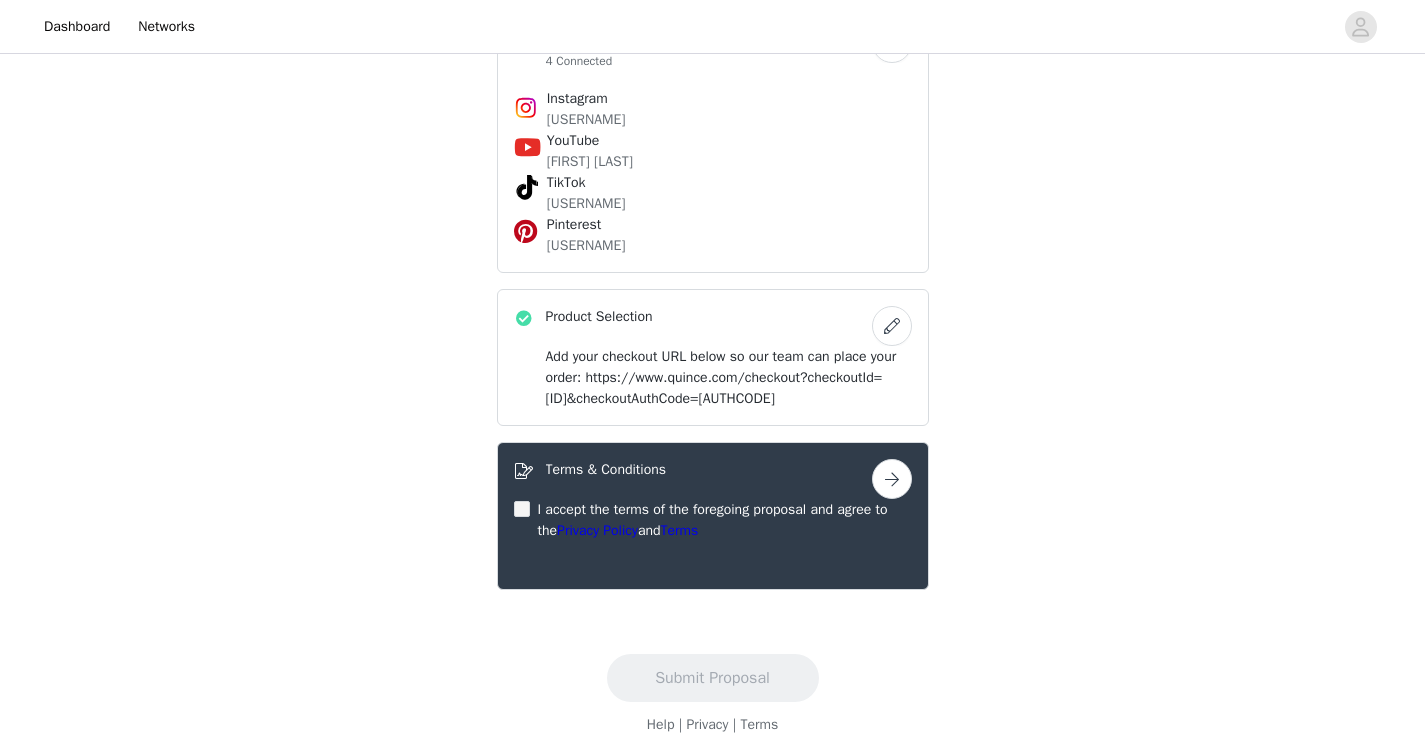 click at bounding box center (892, 326) 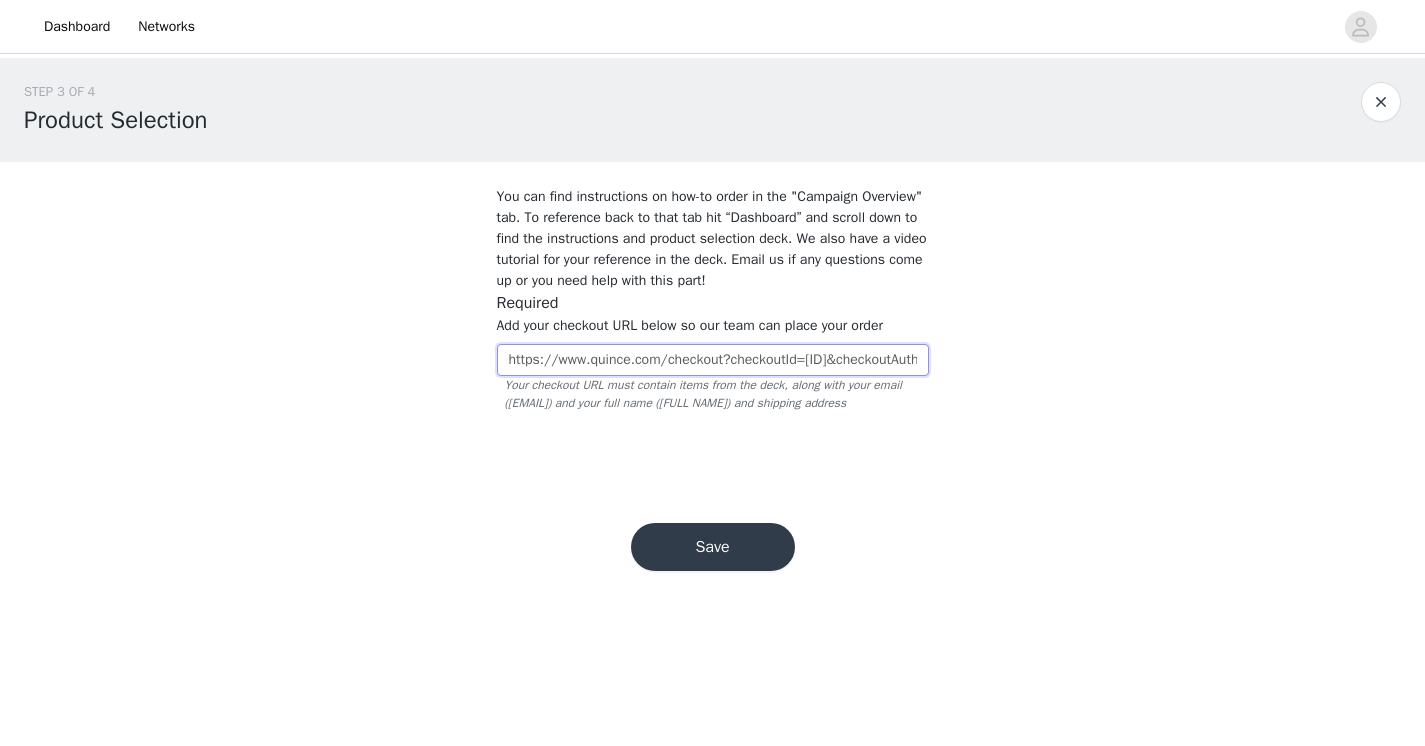 click on "https://www.quince.com/checkout?checkoutId=[ID]&checkoutAuthCode=[AUTHCODE]" at bounding box center [713, 360] 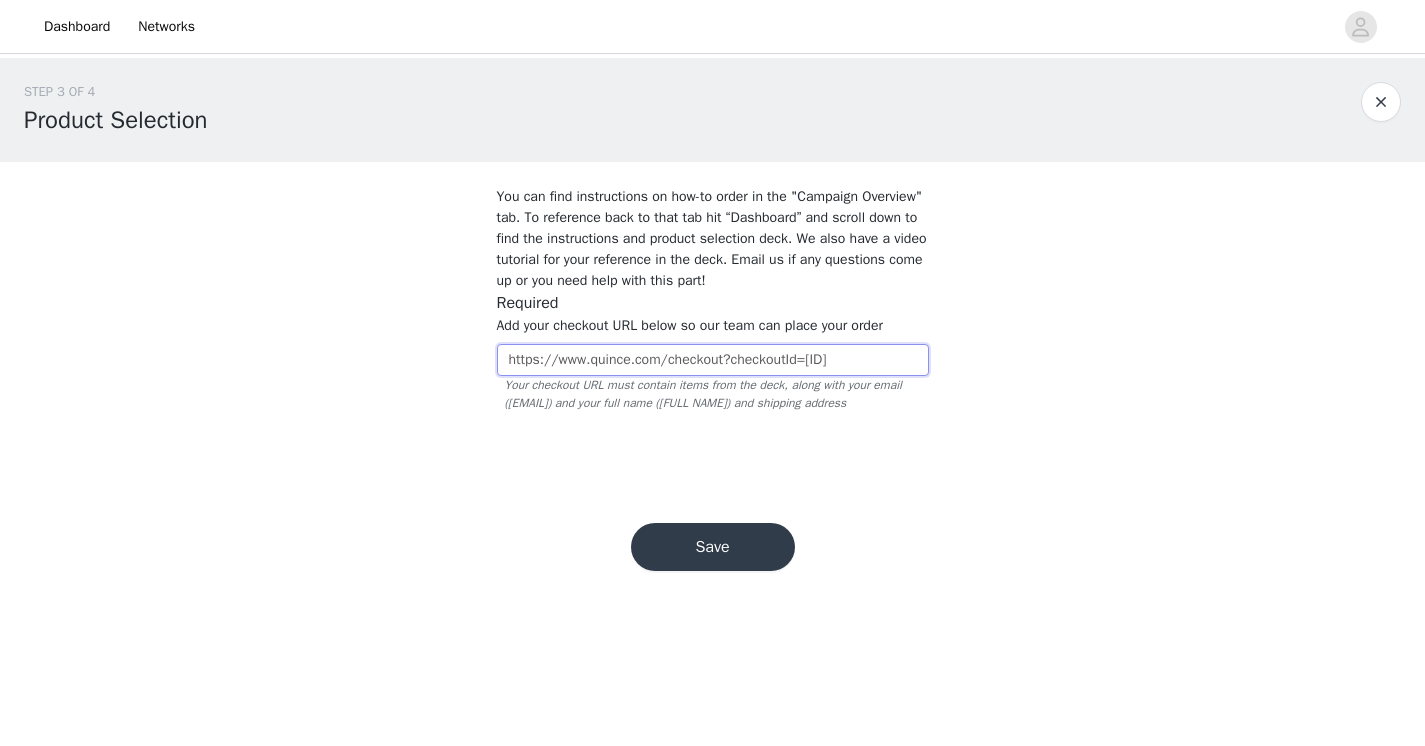 drag, startPoint x: 915, startPoint y: 361, endPoint x: 429, endPoint y: 365, distance: 486.01645 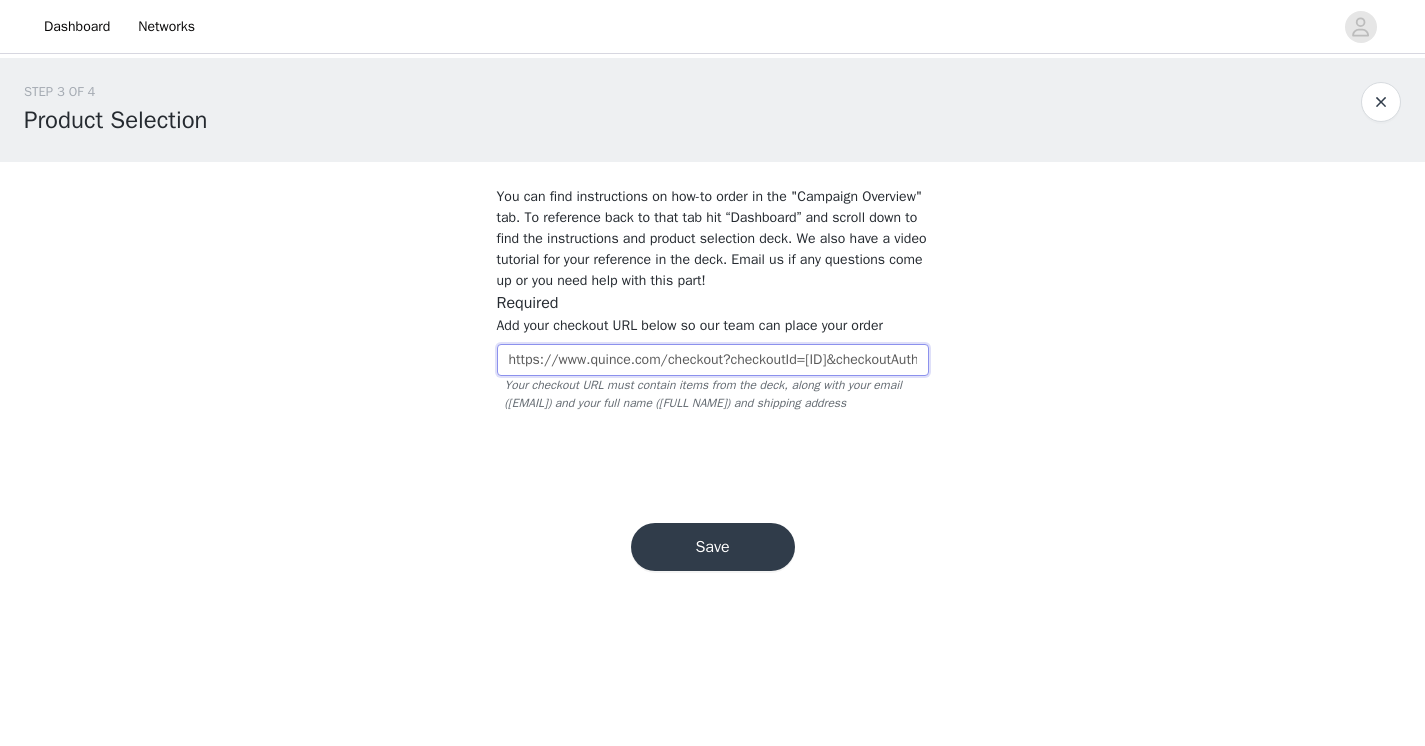 scroll, scrollTop: 0, scrollLeft: 611, axis: horizontal 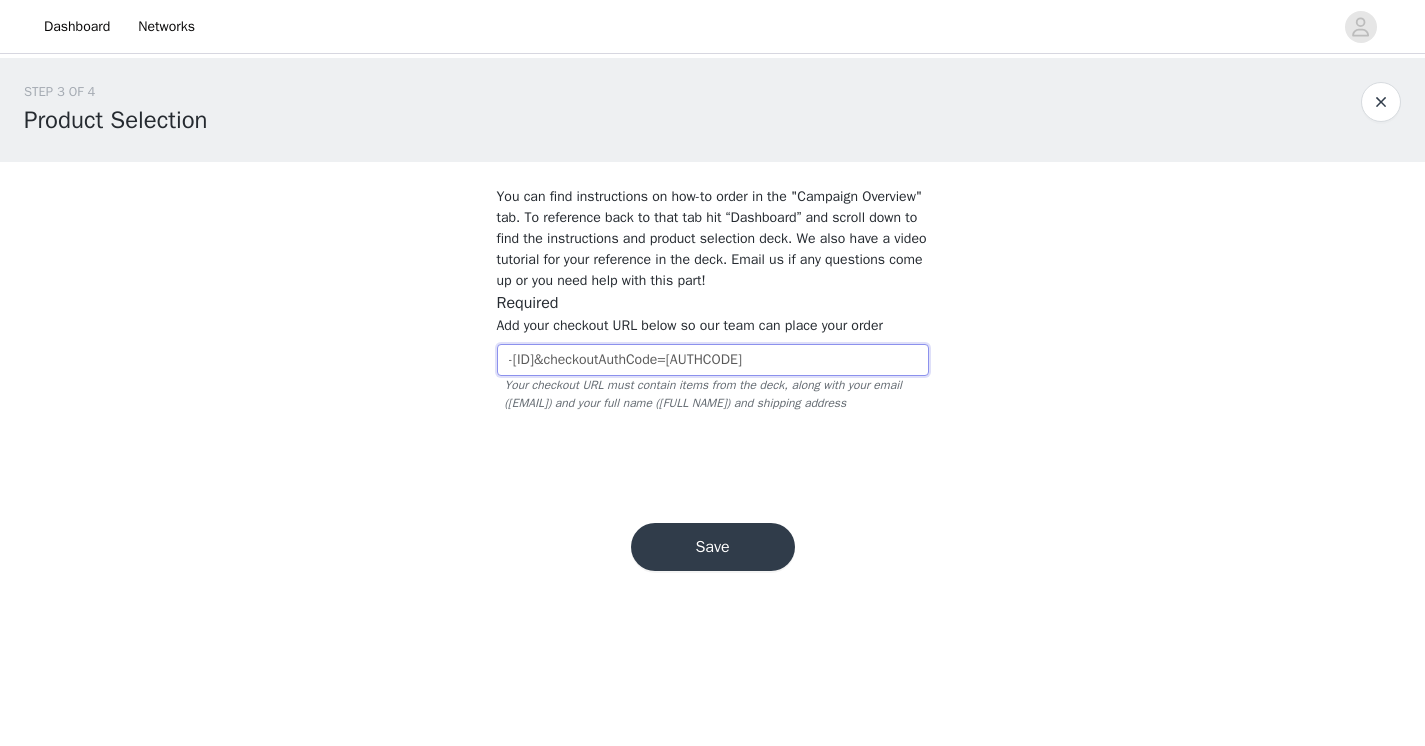 drag, startPoint x: 508, startPoint y: 359, endPoint x: 975, endPoint y: 356, distance: 467.00964 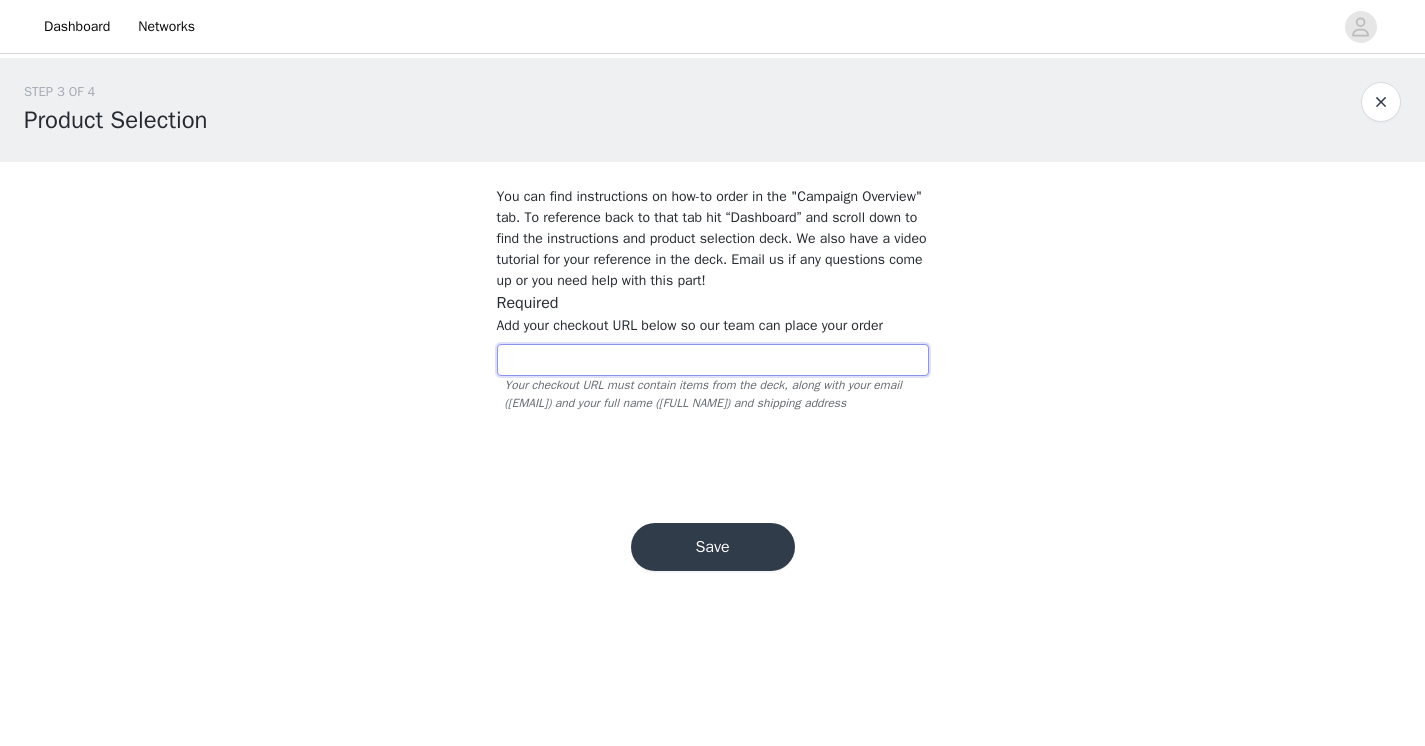 scroll, scrollTop: 0, scrollLeft: 0, axis: both 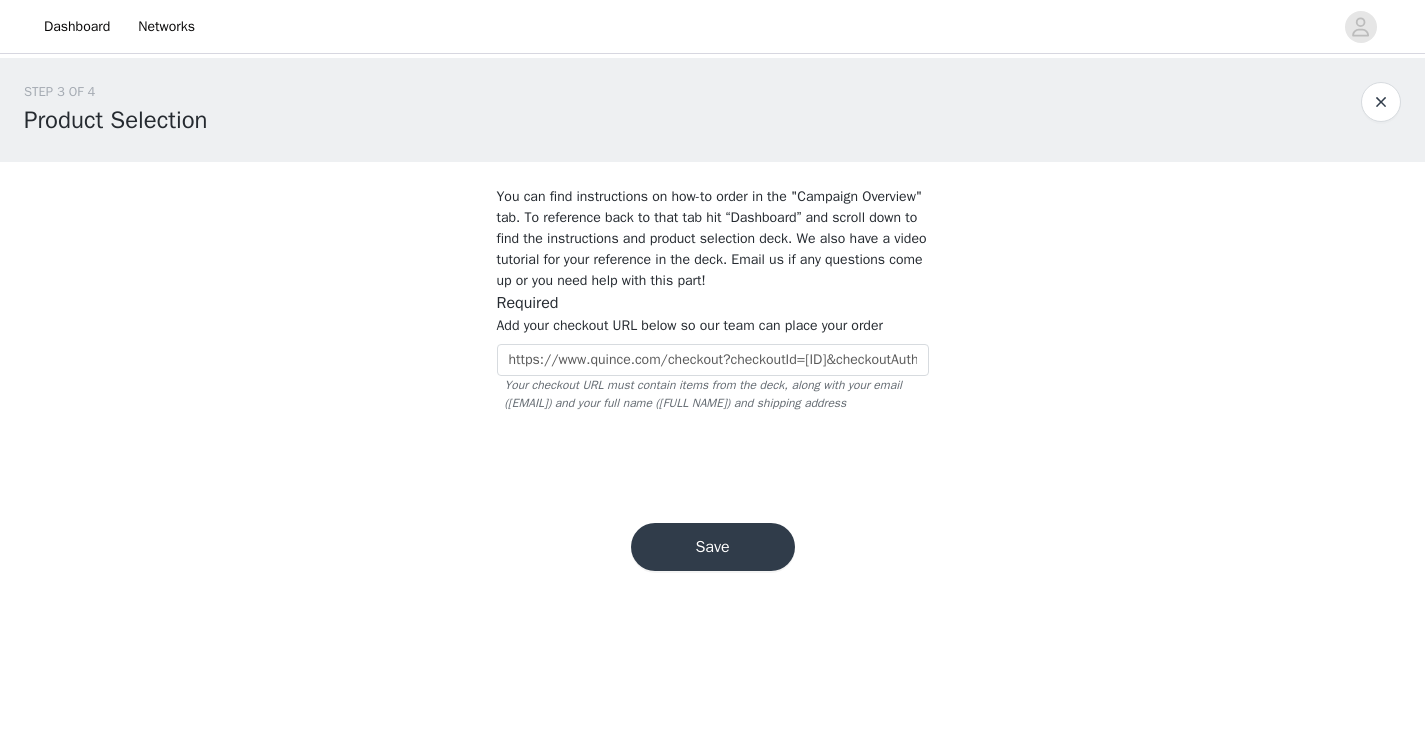 click on "Save" at bounding box center (713, 547) 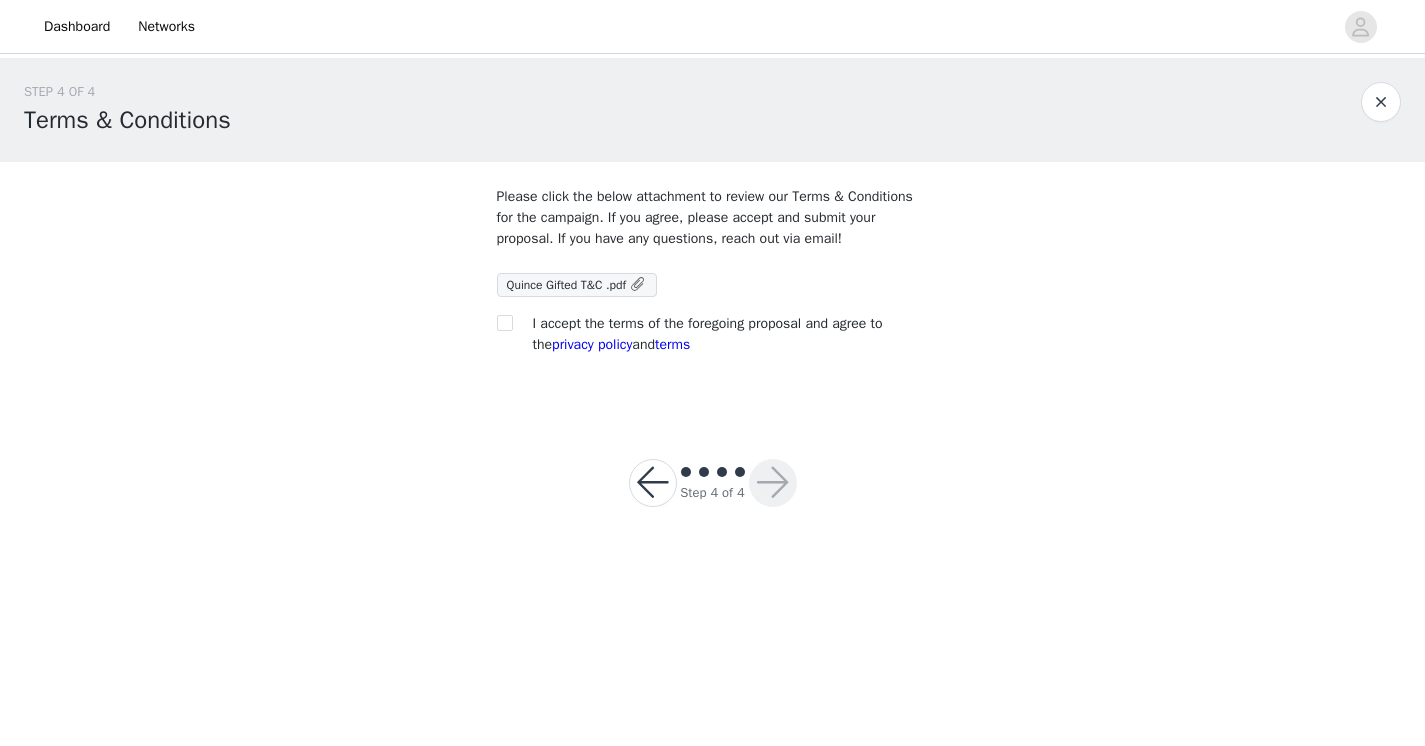 click at bounding box center (1381, 102) 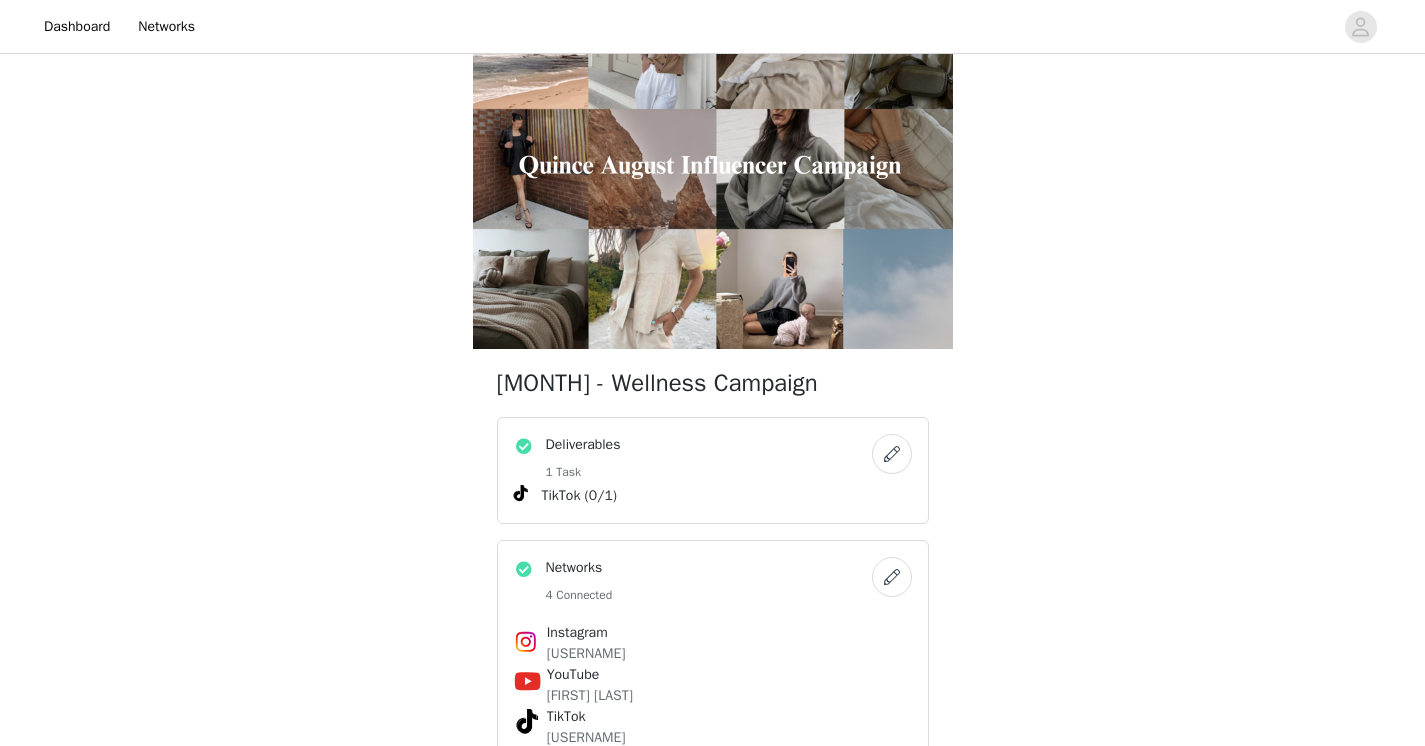 scroll, scrollTop: 0, scrollLeft: 0, axis: both 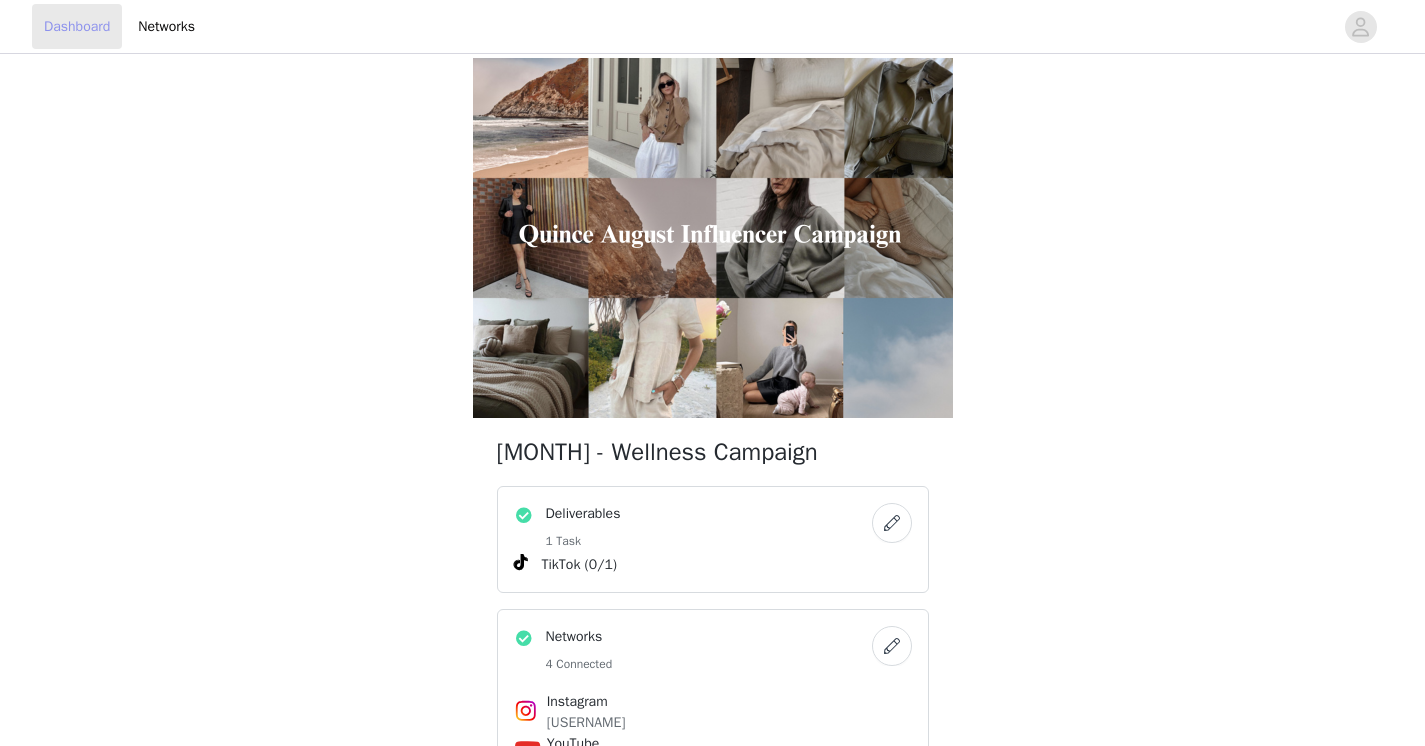 click on "Dashboard" at bounding box center (77, 26) 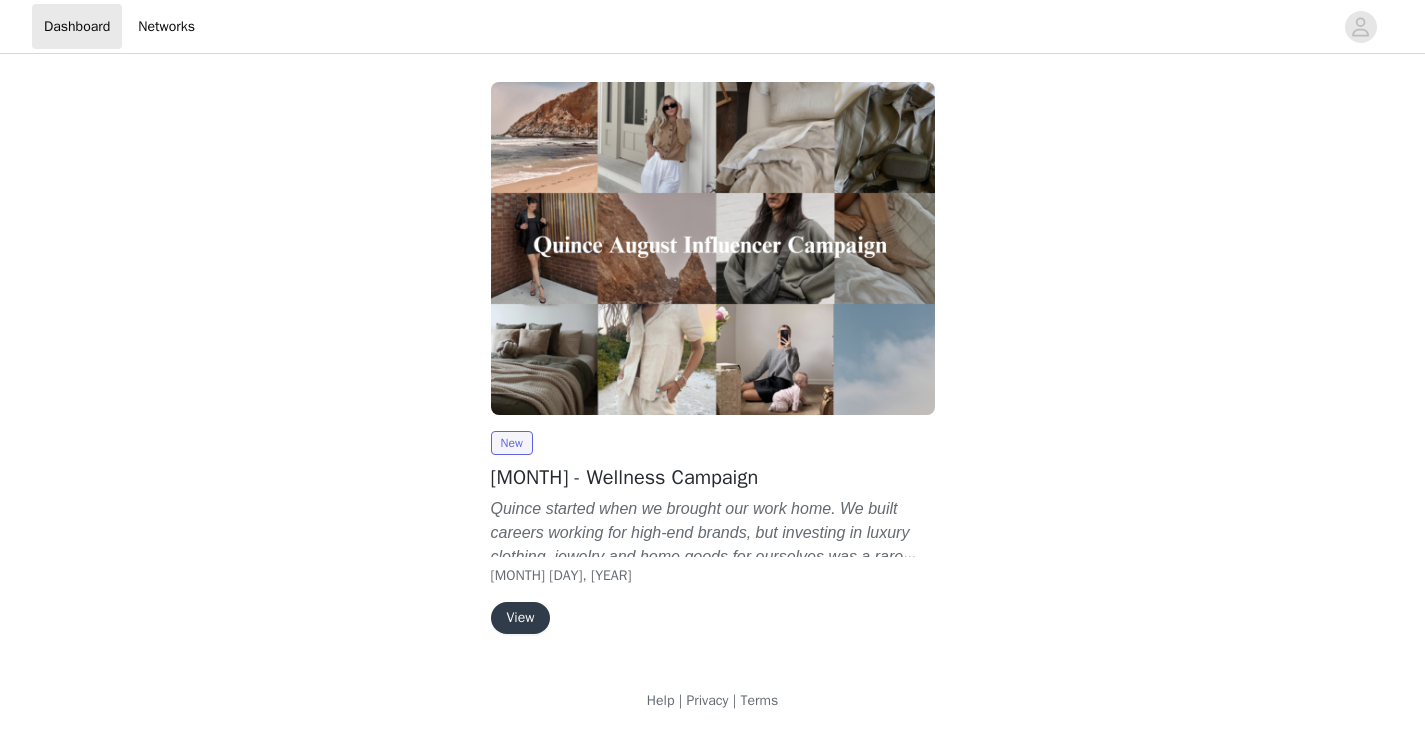 click on "View" at bounding box center (521, 618) 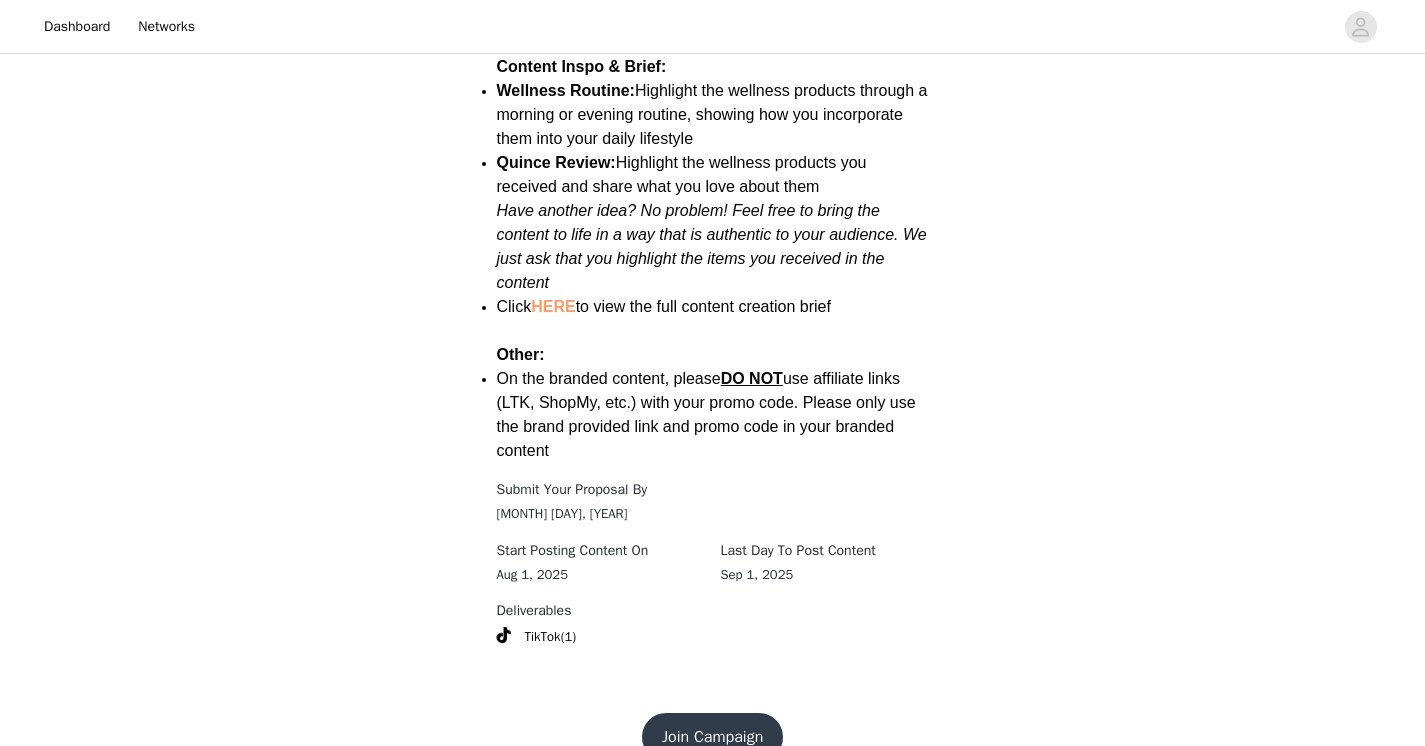 scroll, scrollTop: 2674, scrollLeft: 0, axis: vertical 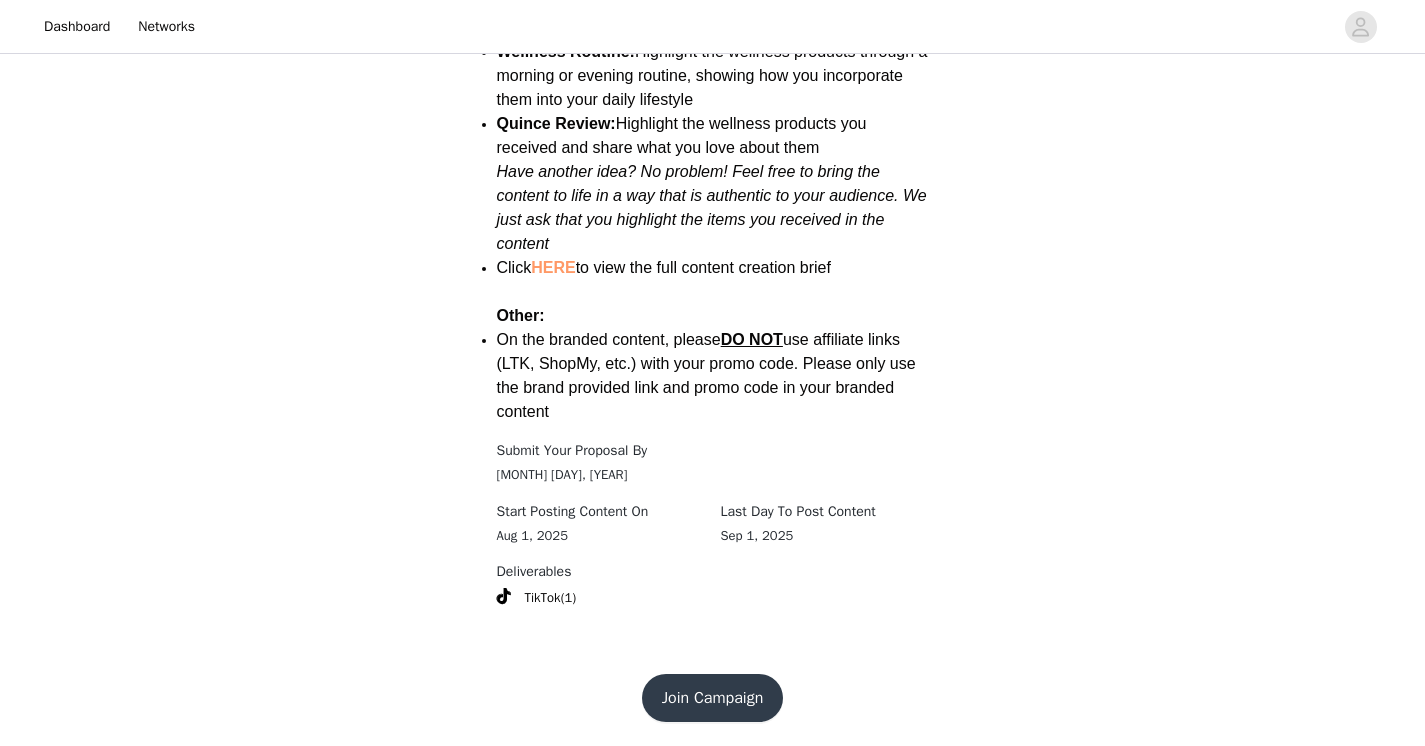 click on "Join Campaign" at bounding box center [713, 698] 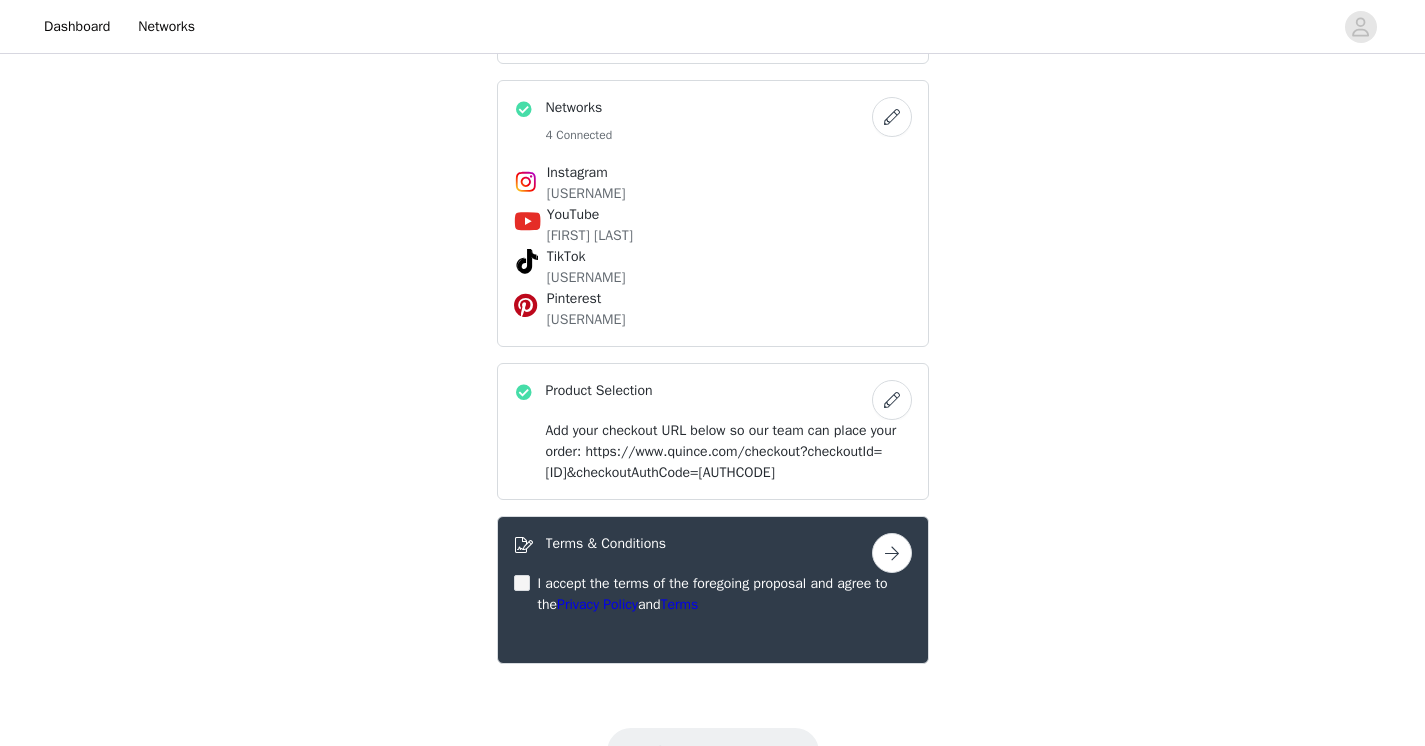 scroll, scrollTop: 541, scrollLeft: 0, axis: vertical 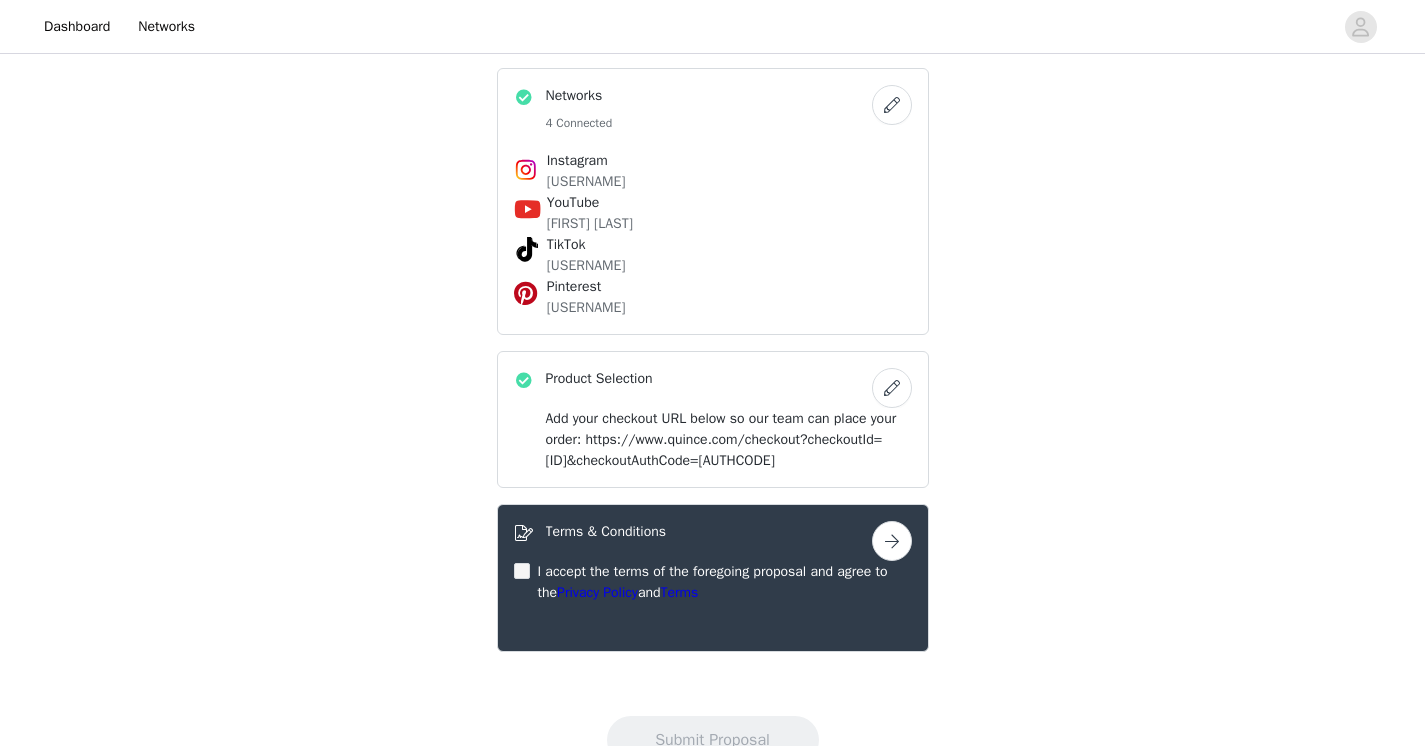 drag, startPoint x: 622, startPoint y: 439, endPoint x: 734, endPoint y: 503, distance: 128.99612 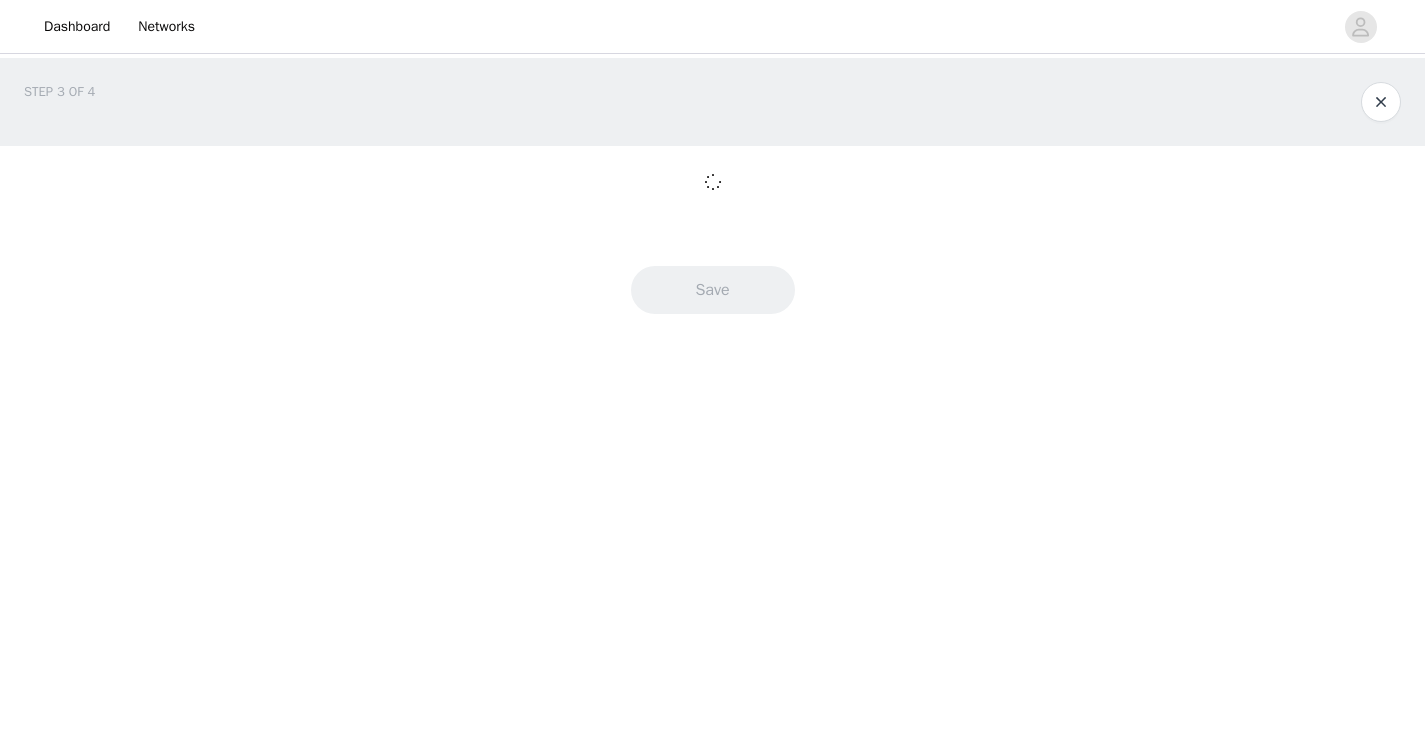scroll, scrollTop: 0, scrollLeft: 0, axis: both 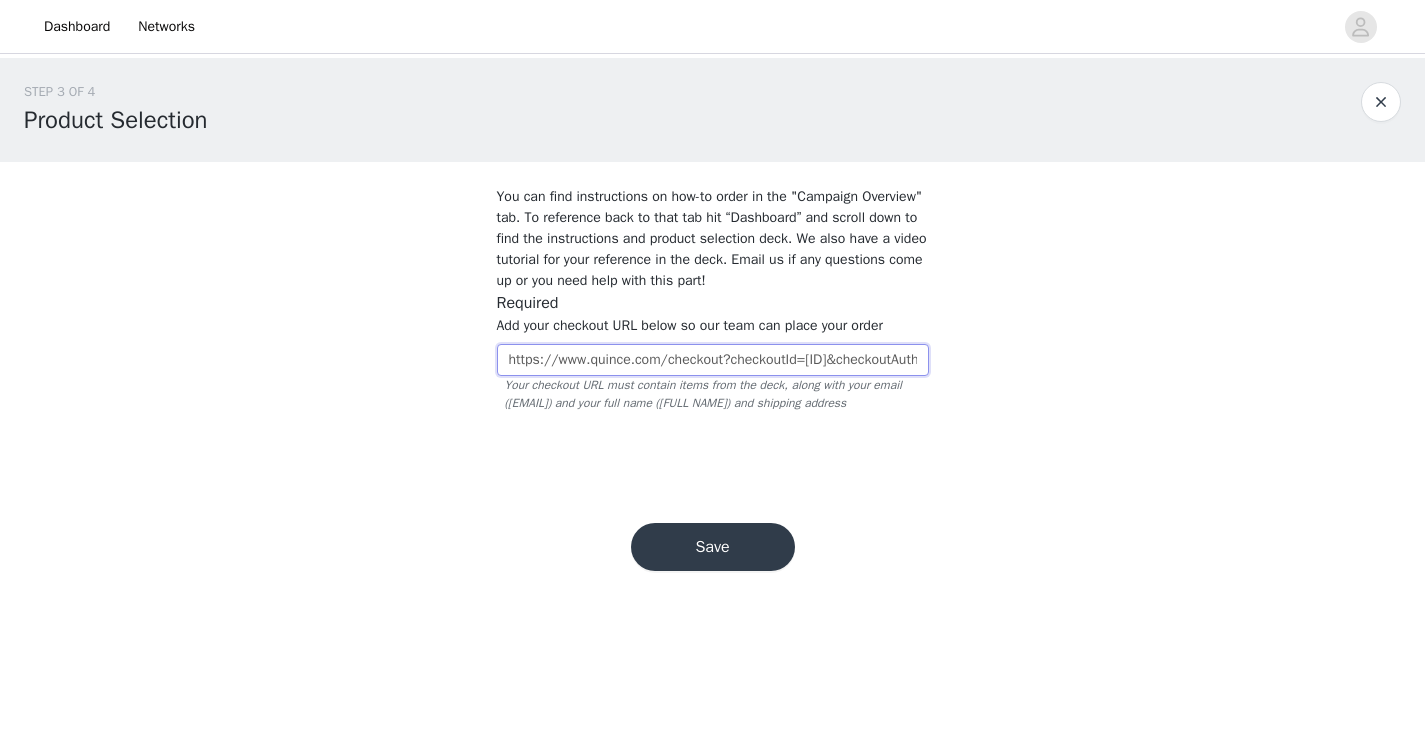 click on "https://www.quince.com/checkout?checkoutId=[ID]&checkoutAuthCode=[AUTHCODE]" at bounding box center [713, 360] 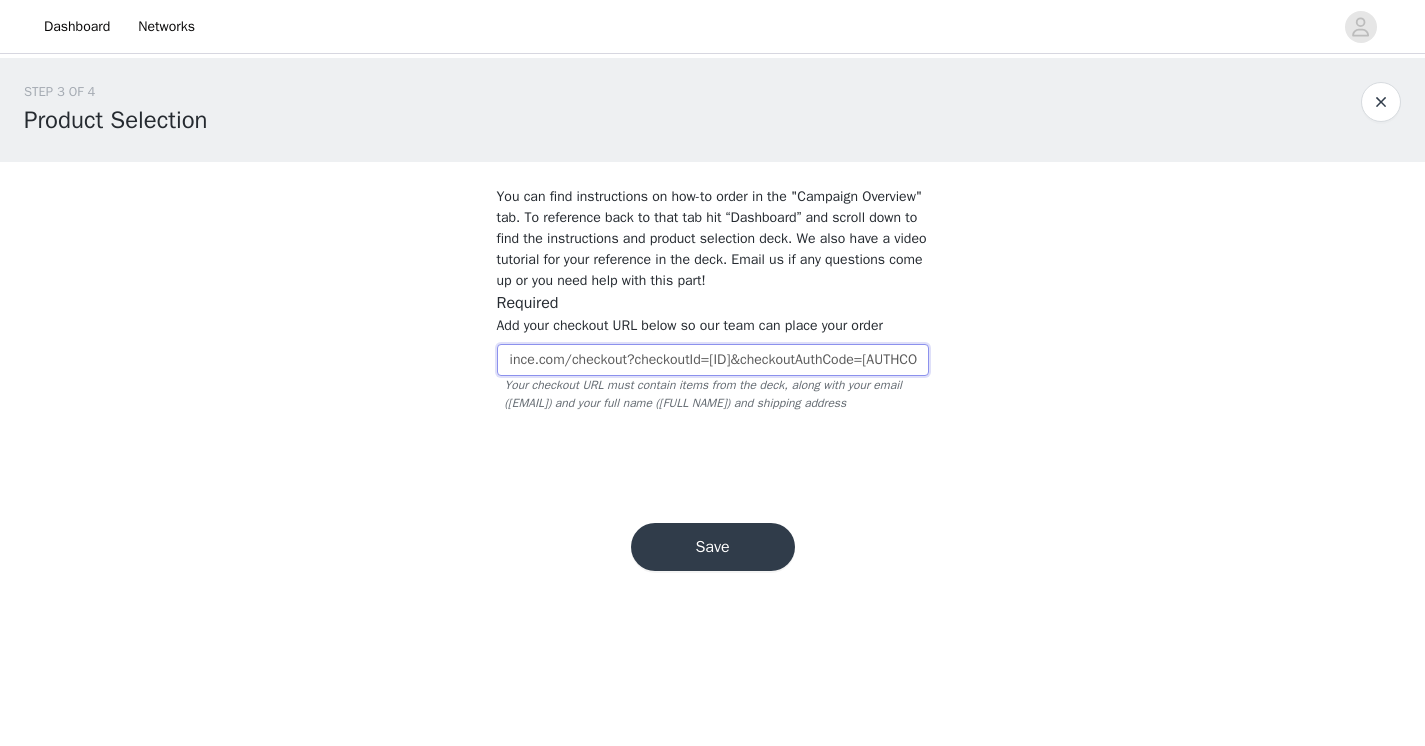 scroll, scrollTop: 0, scrollLeft: 611, axis: horizontal 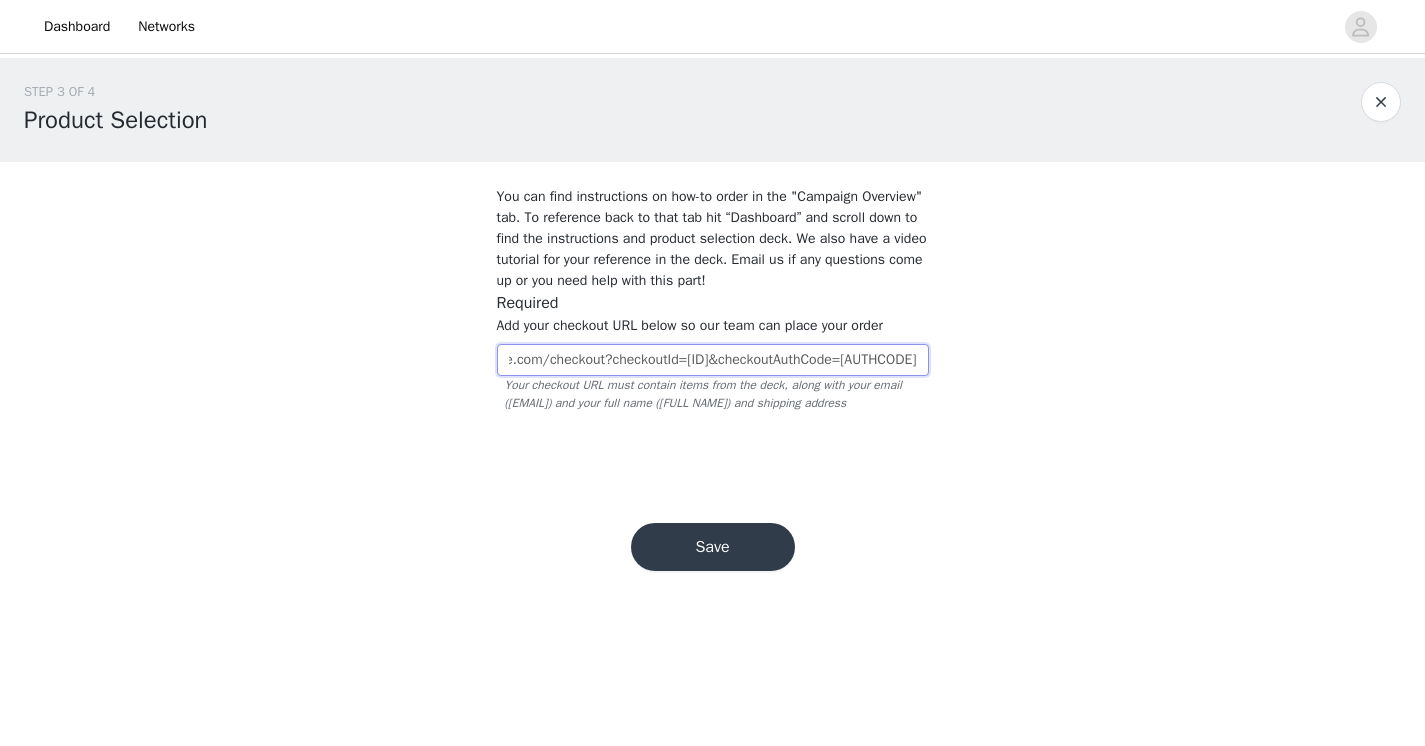 drag, startPoint x: 511, startPoint y: 359, endPoint x: 942, endPoint y: 393, distance: 432.339 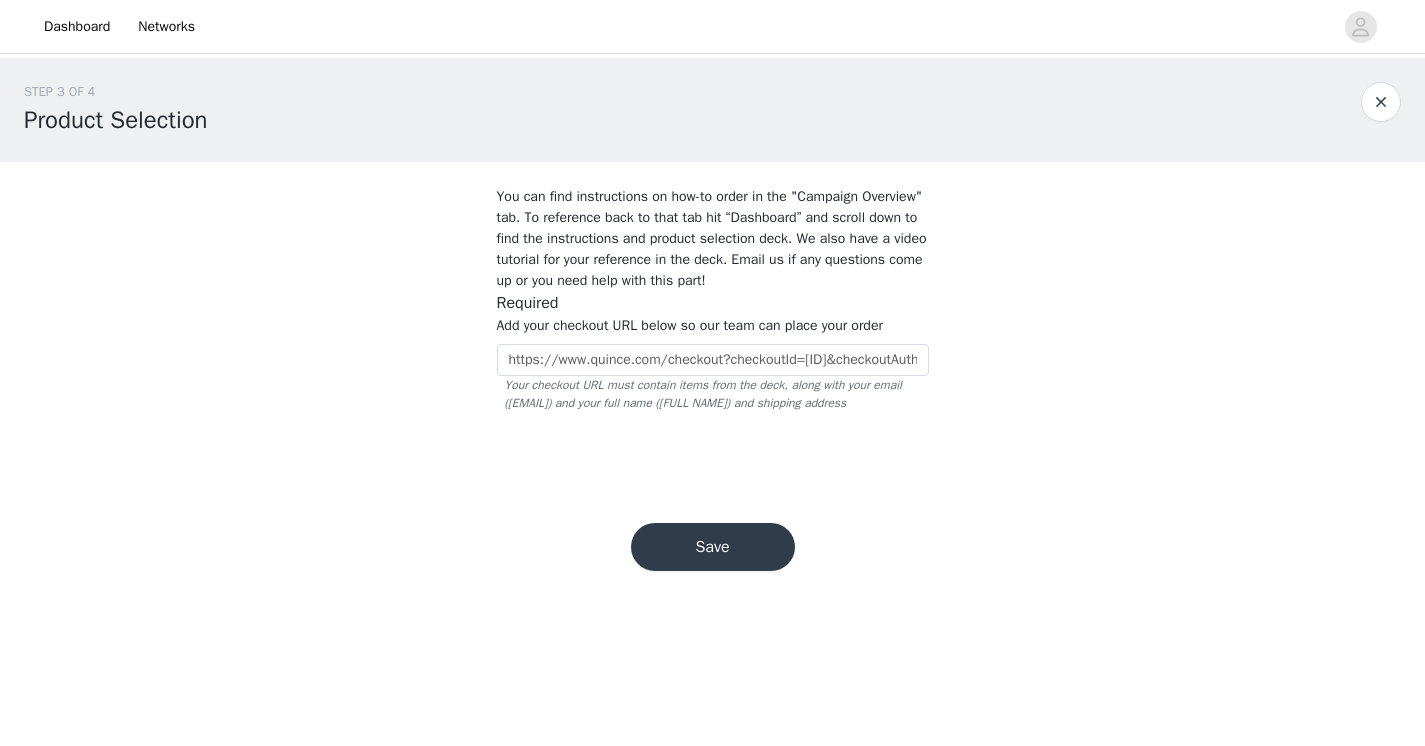 click on "Save" at bounding box center [713, 547] 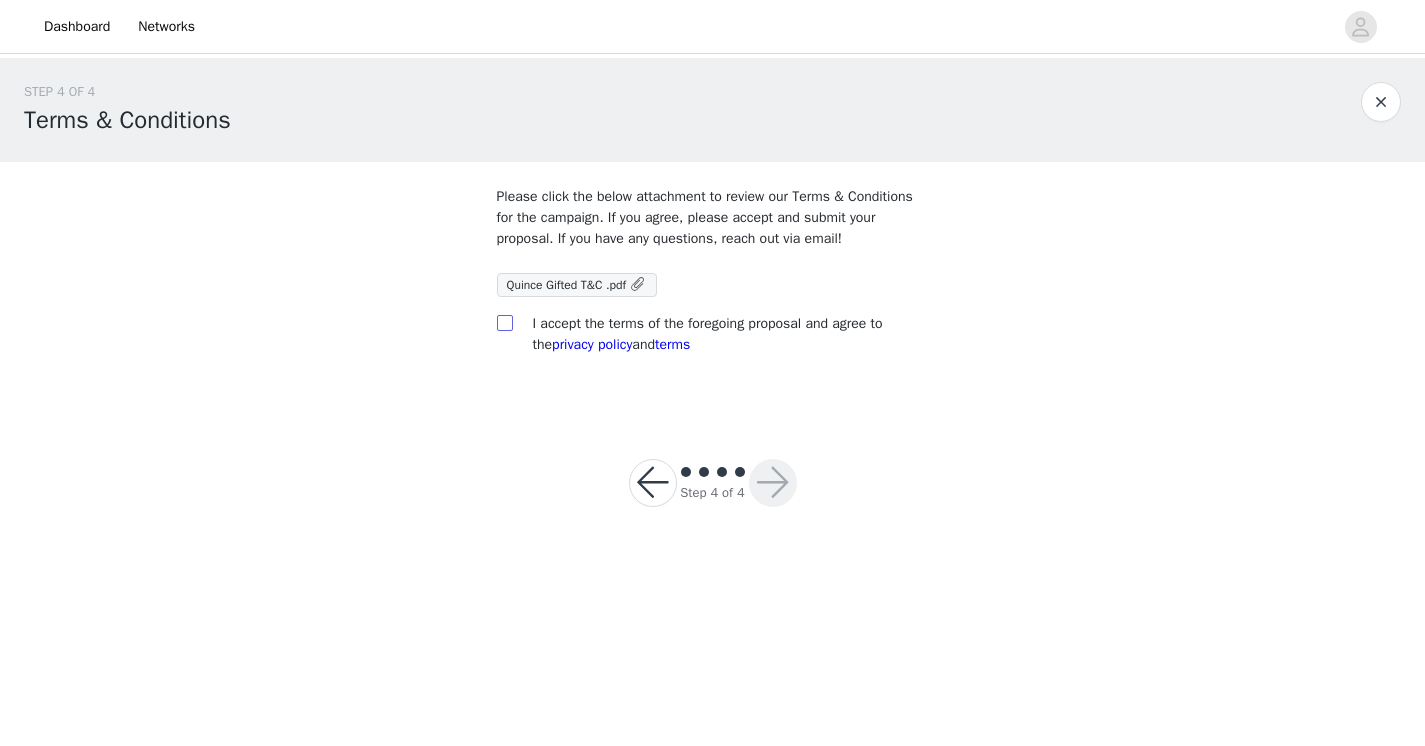 click at bounding box center [505, 323] 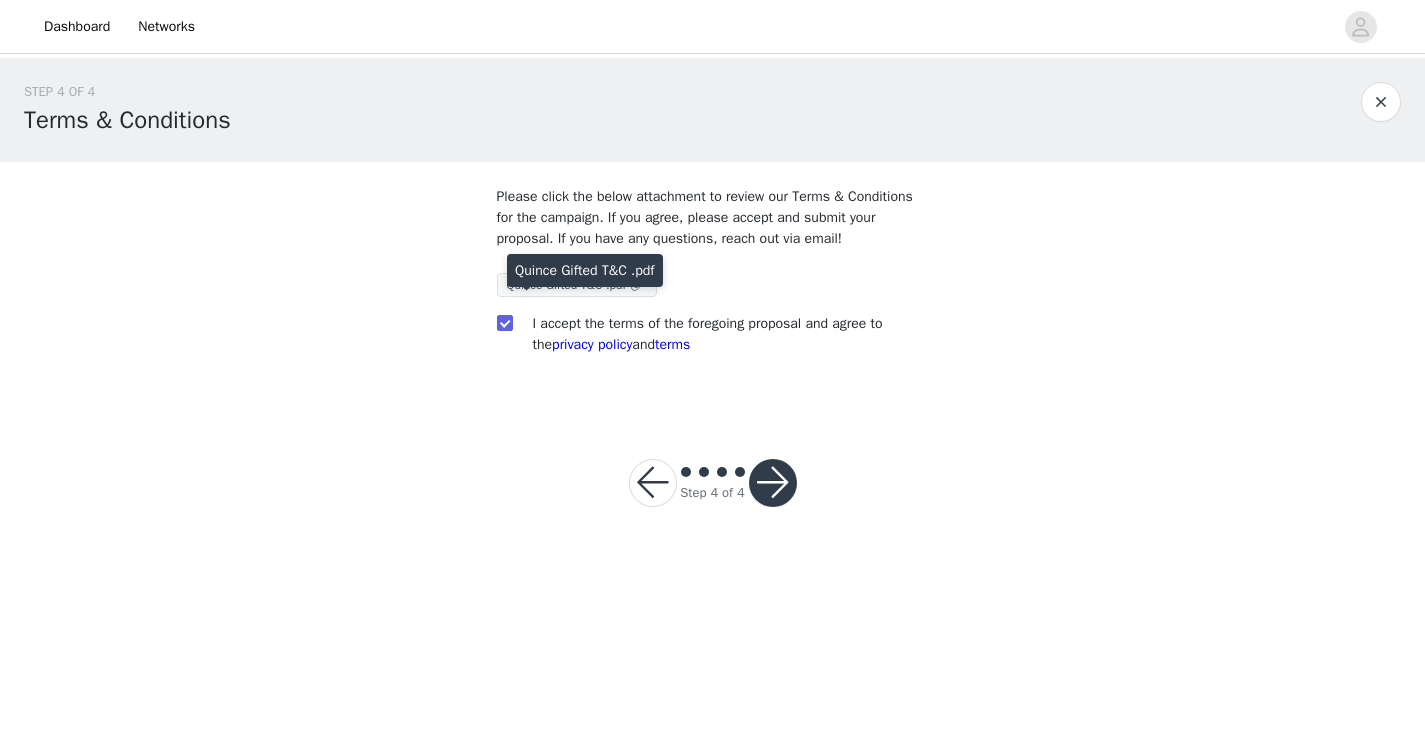 click on "Quince Gifted T&C .pdf" at bounding box center [567, 285] 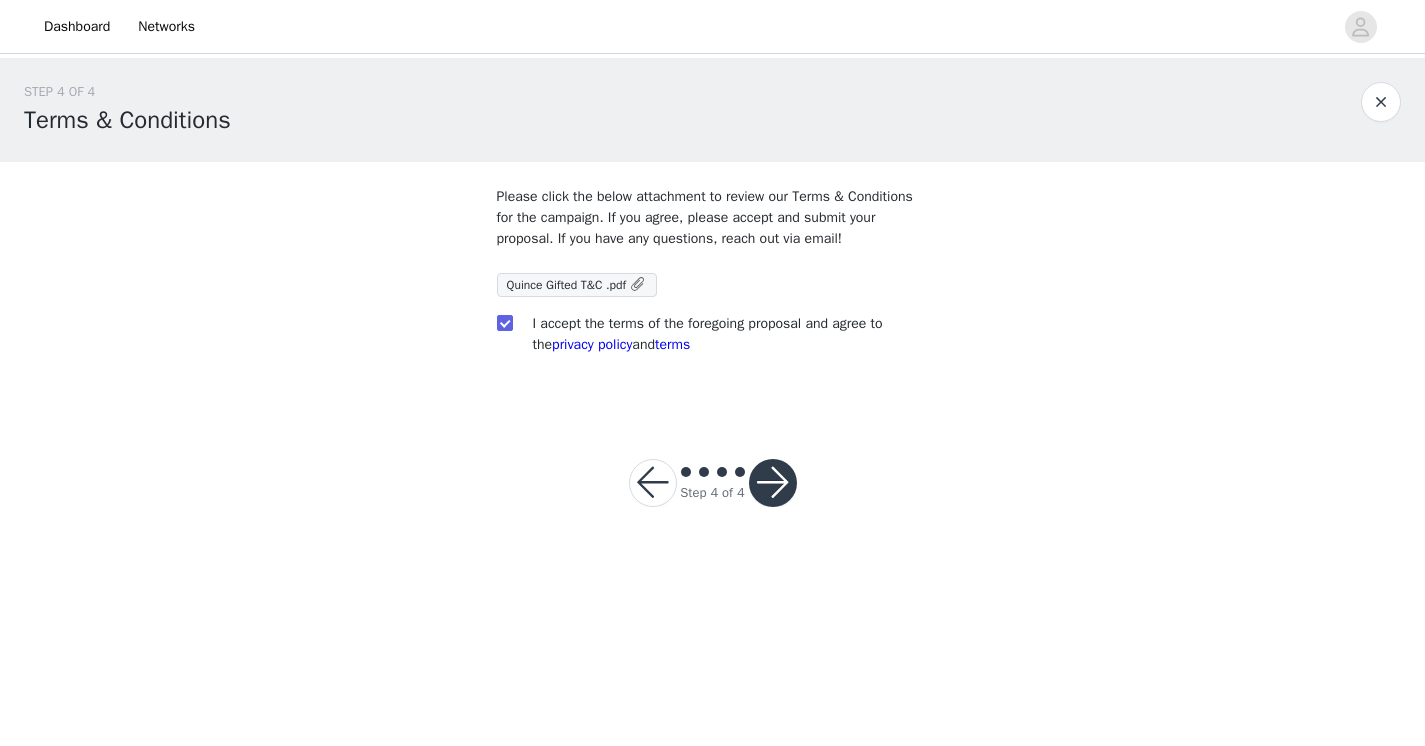 click on "Please click the below attachment to review our Terms & Conditions for the campaign. If you agree, please accept and submit your proposal. If you have any questions, reach out via email!            Quince Gifted T&C .pdf
I accept the terms of the foregoing proposal and agree to the
privacy policy
and
terms" at bounding box center (713, 286) 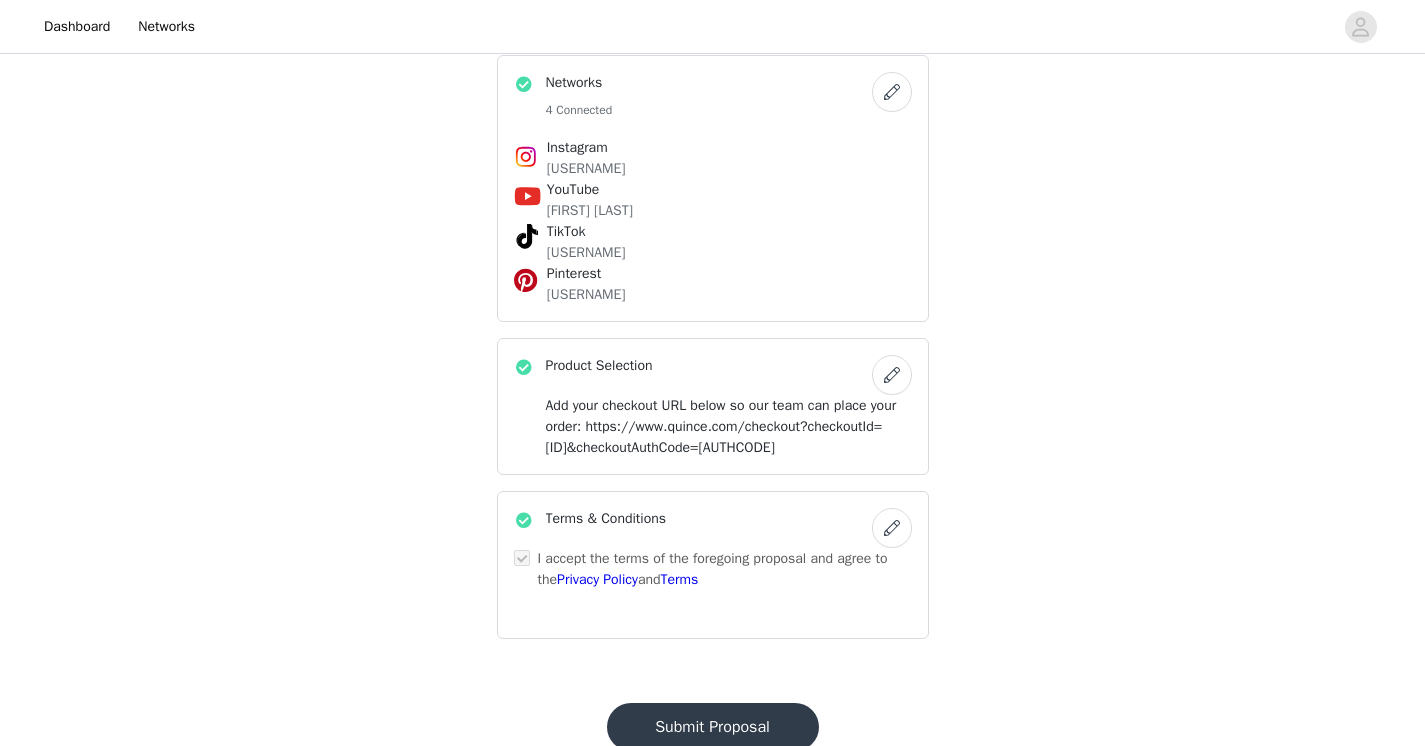 scroll, scrollTop: 658, scrollLeft: 0, axis: vertical 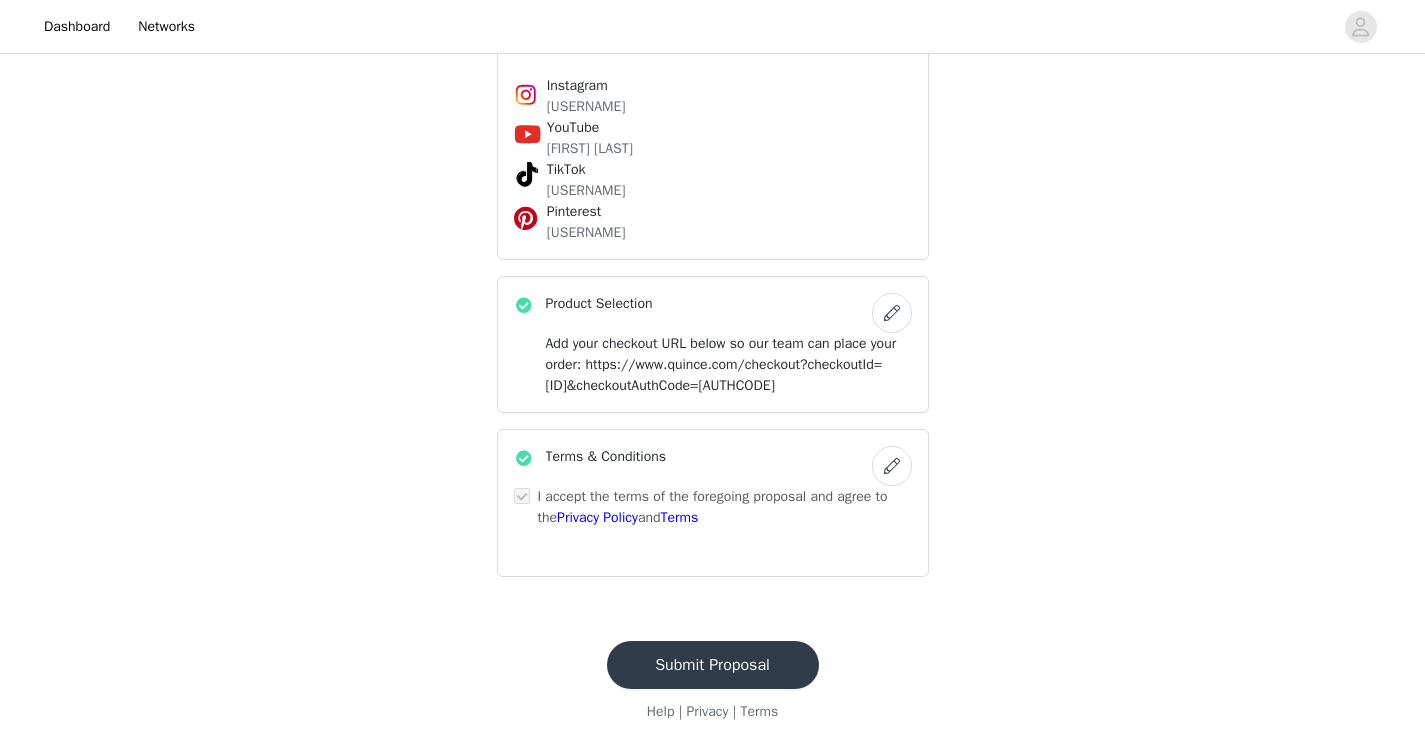 click on "Submit Proposal" at bounding box center (713, 665) 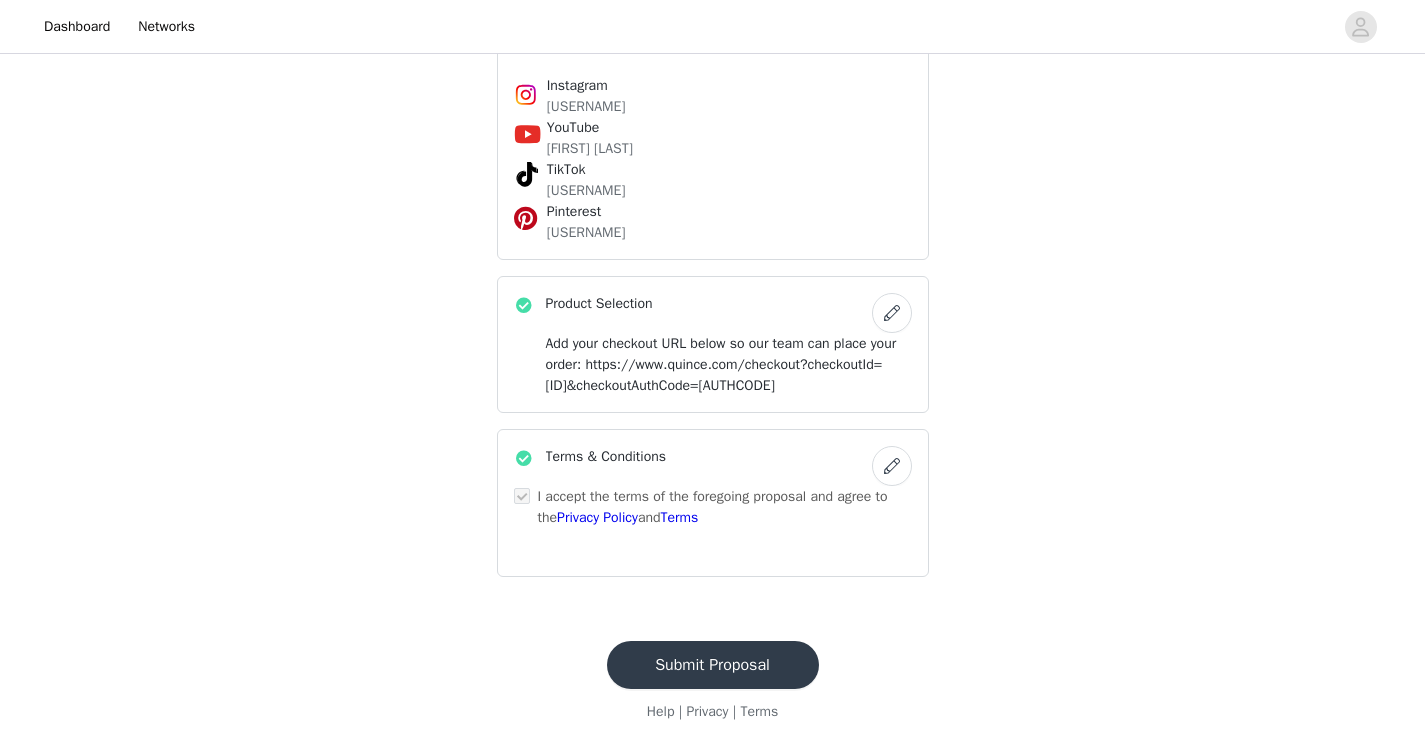 scroll, scrollTop: 0, scrollLeft: 0, axis: both 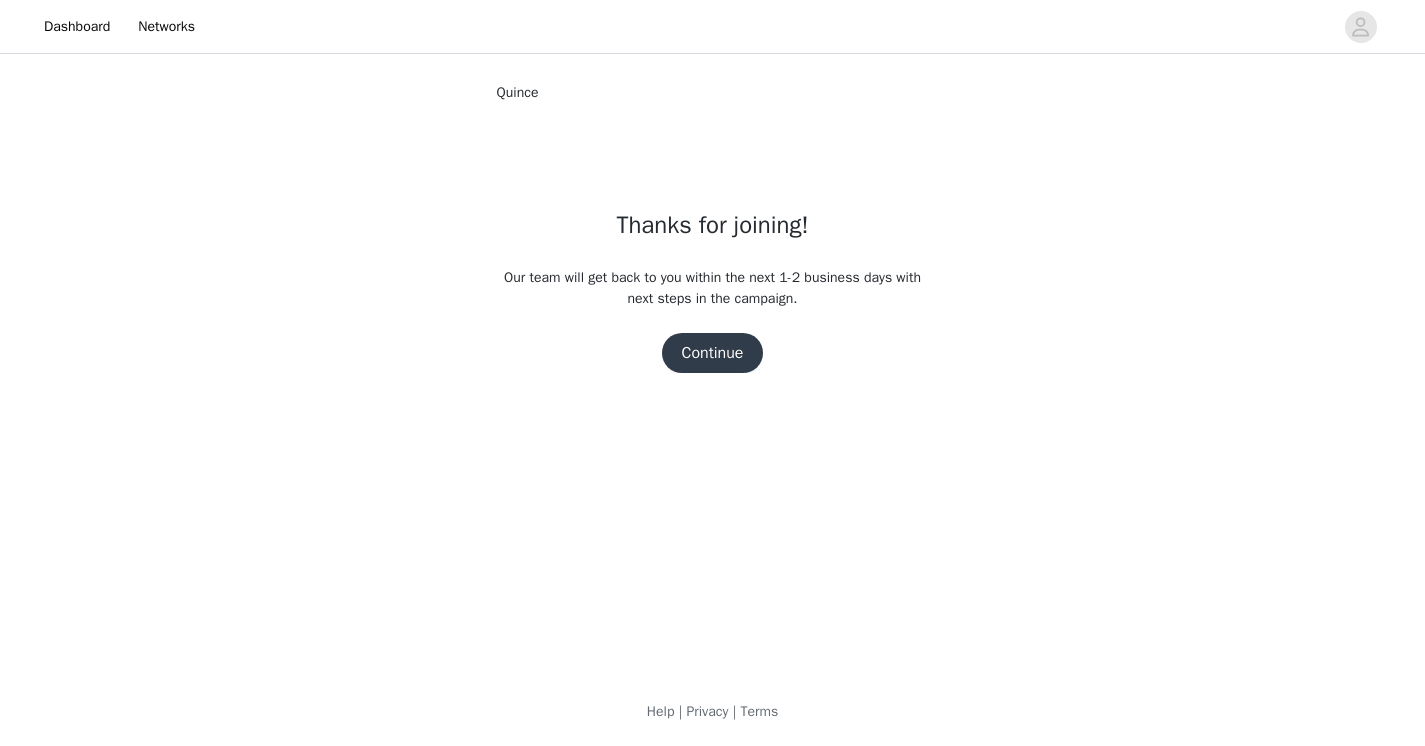 click on "Continue" at bounding box center [713, 353] 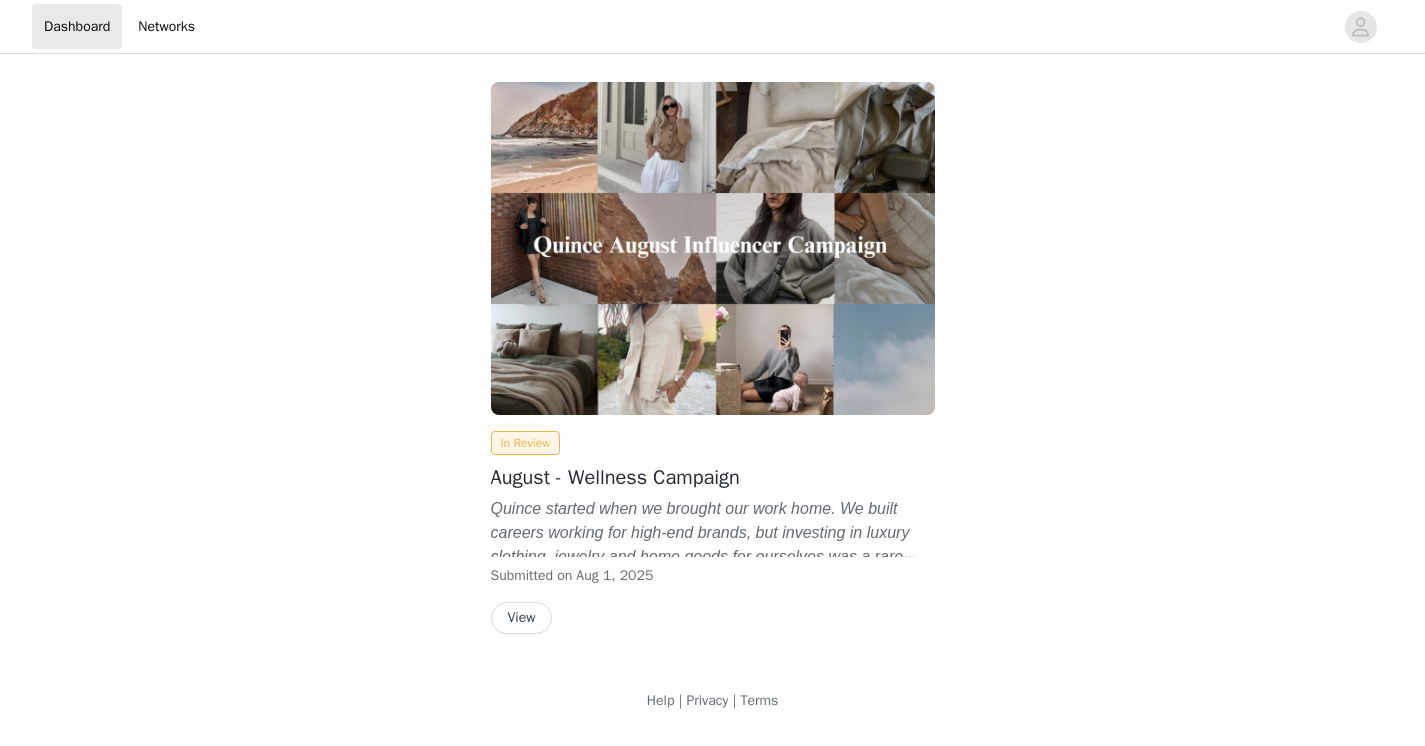 scroll, scrollTop: 0, scrollLeft: 0, axis: both 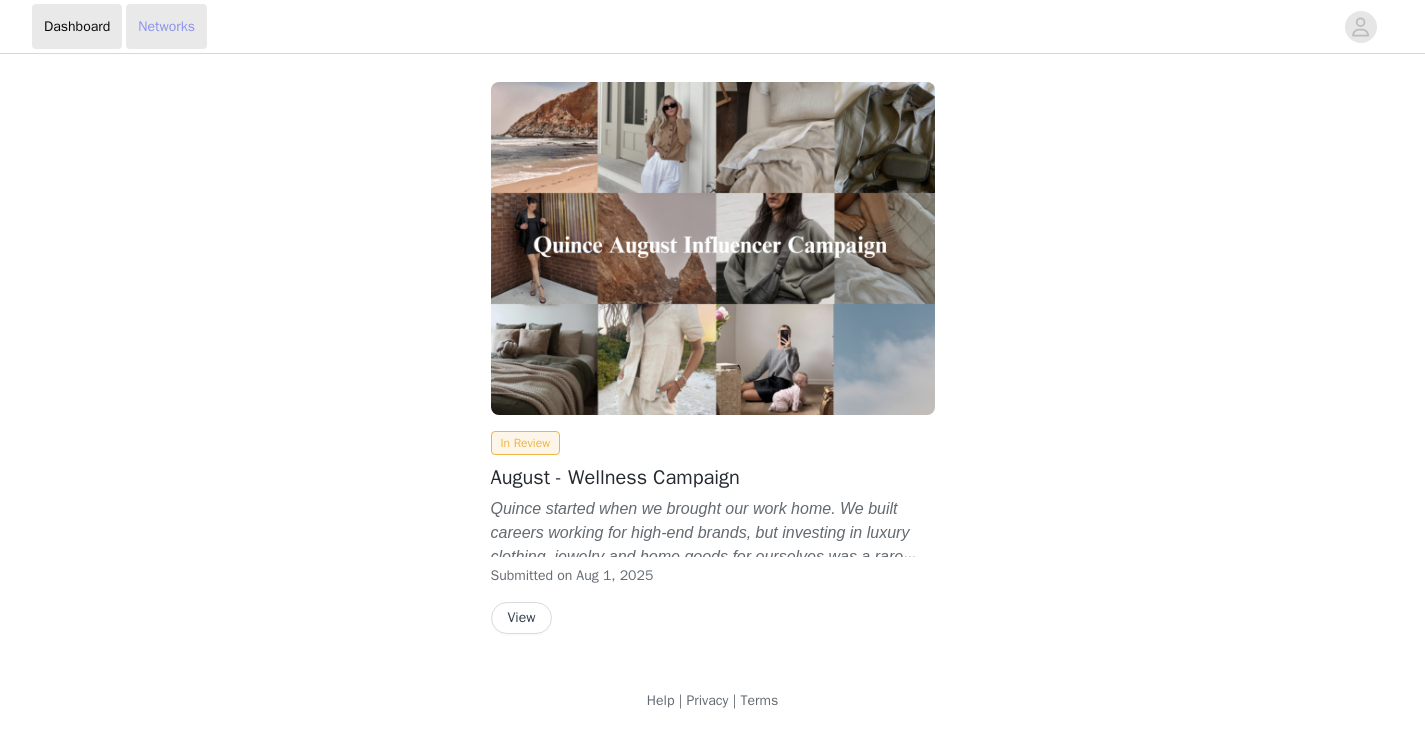 click on "Networks" at bounding box center [166, 26] 